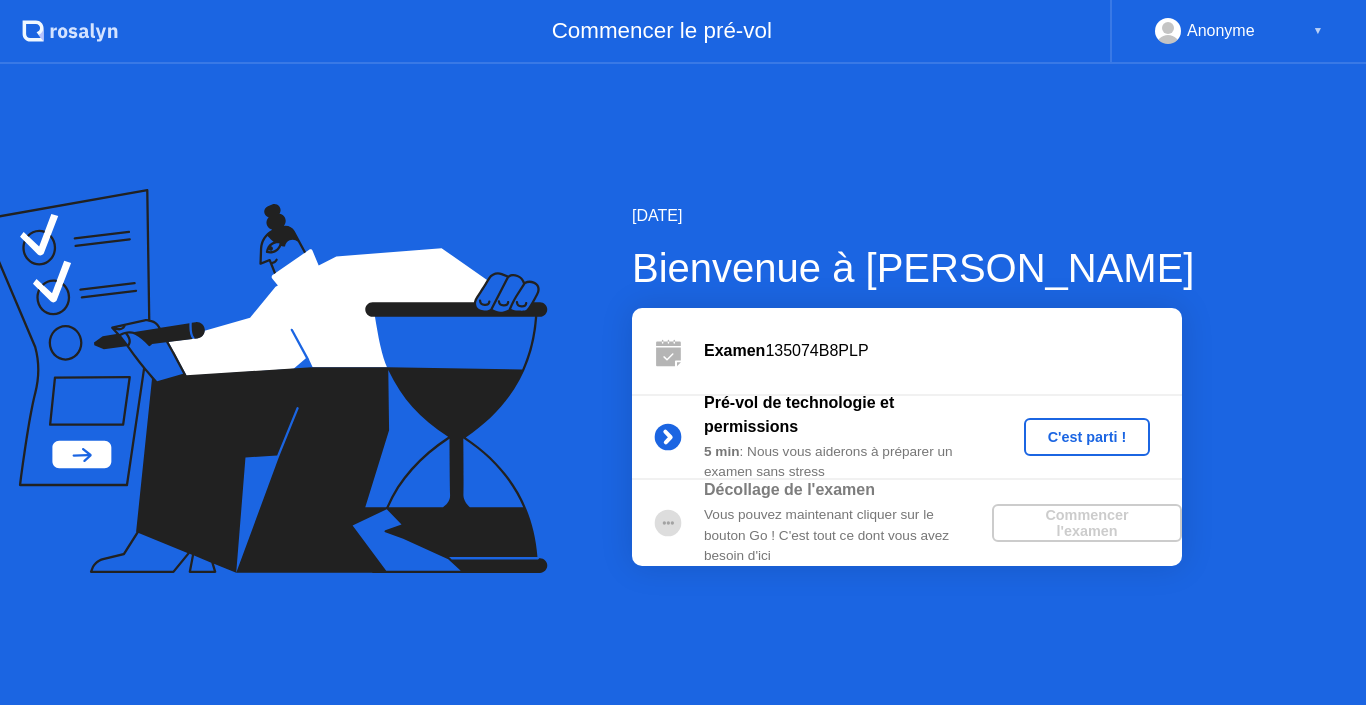 scroll, scrollTop: 0, scrollLeft: 0, axis: both 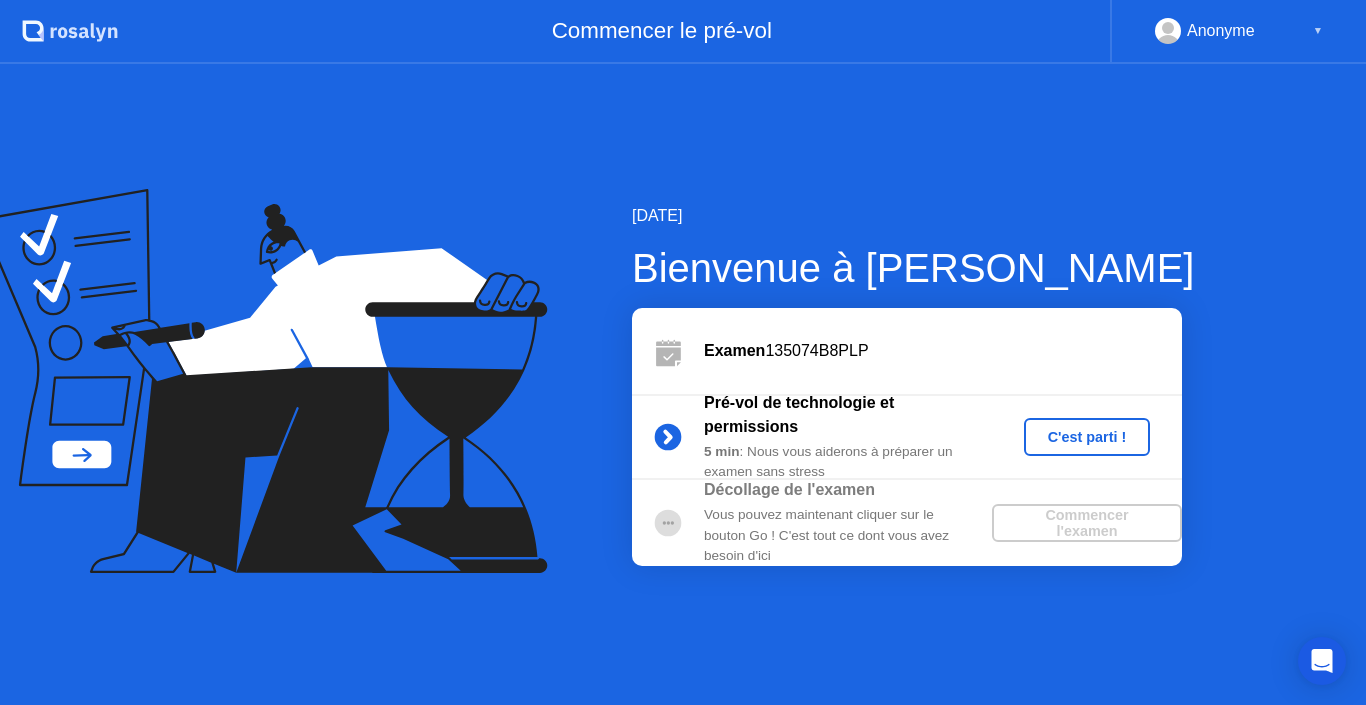 click on "C'est parti !" 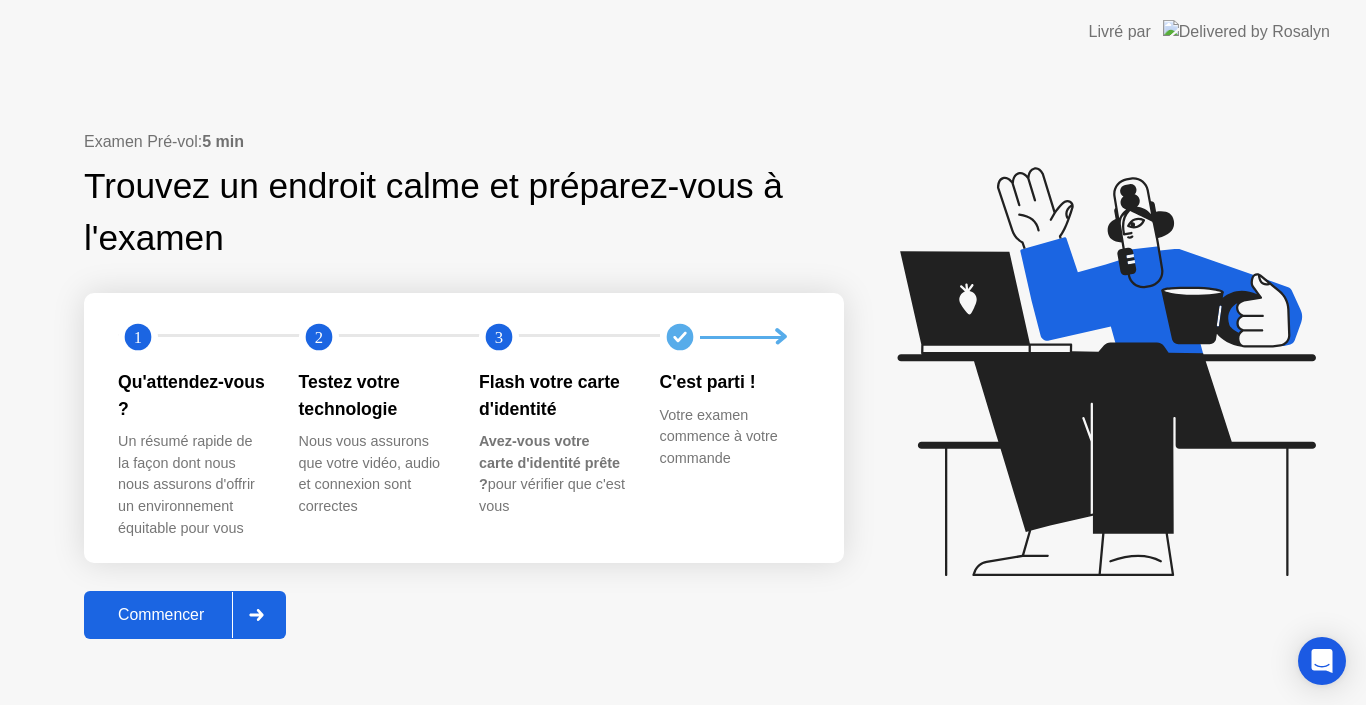 click on "Commencer" 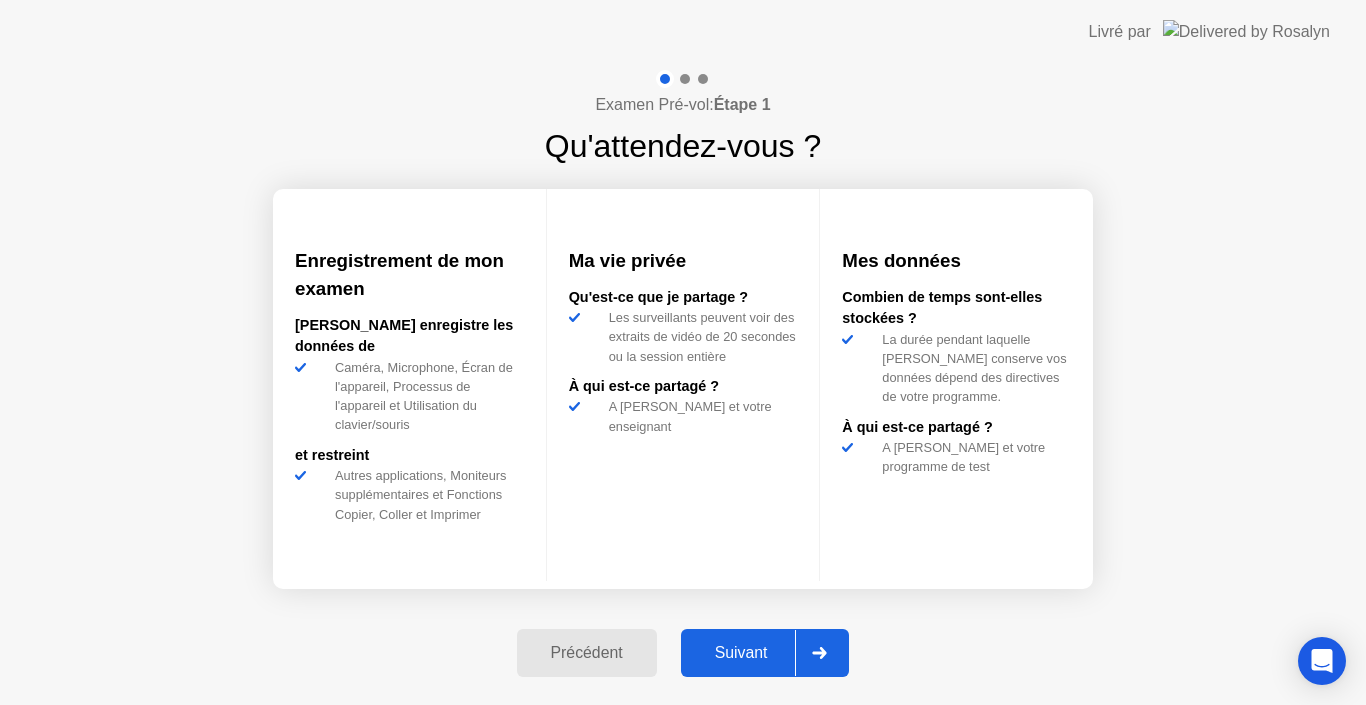 click on "Suivant" 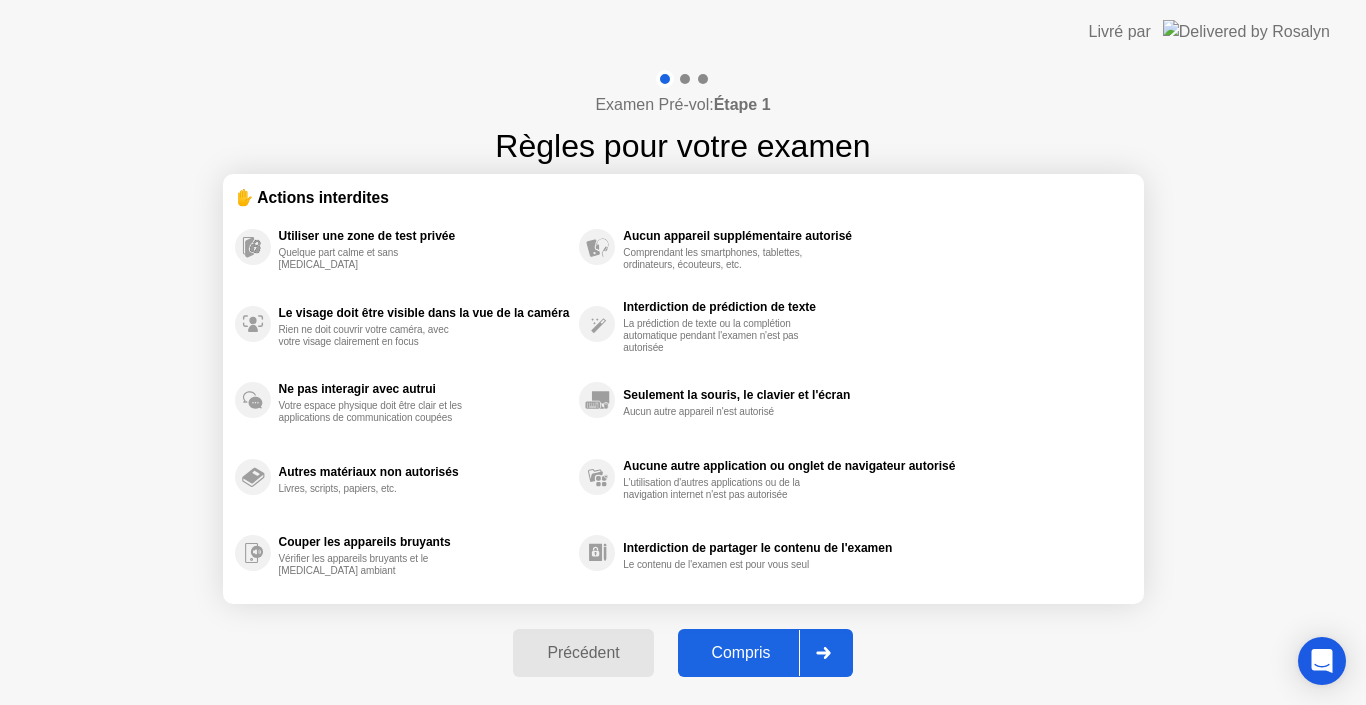 click on "Compris" 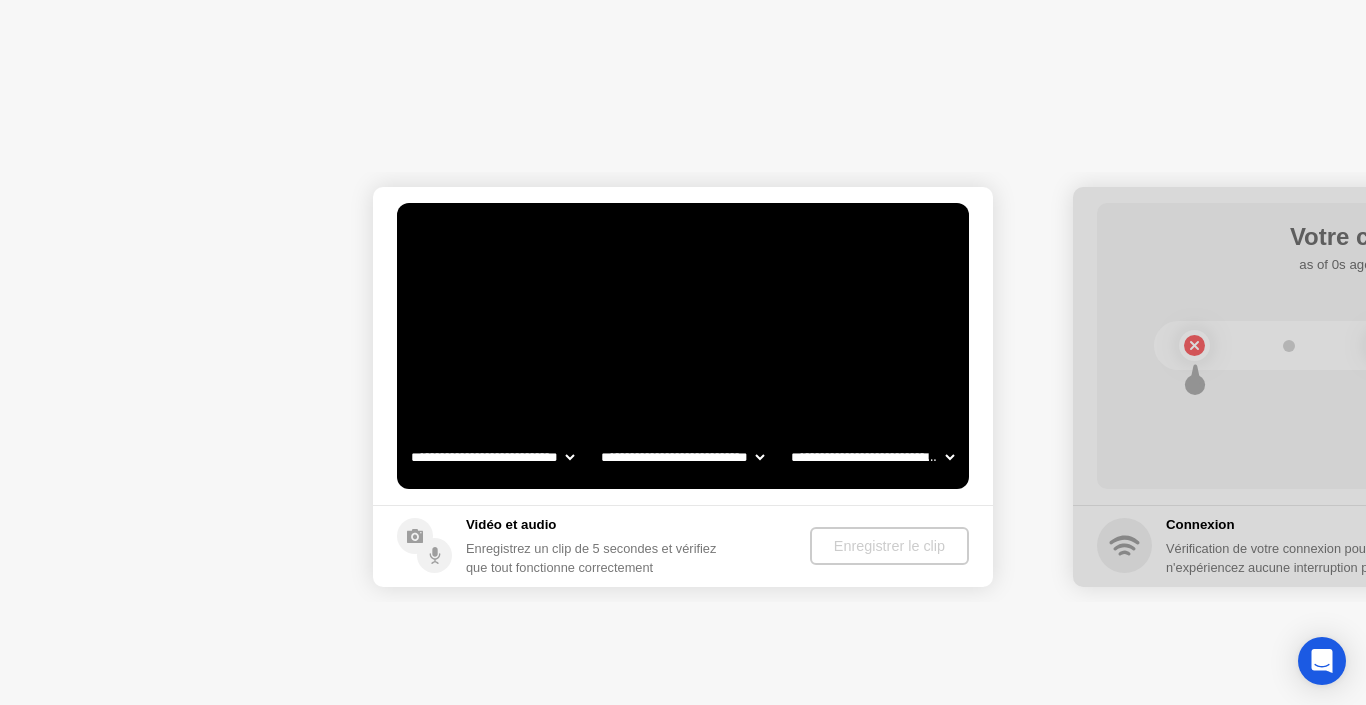 select on "**********" 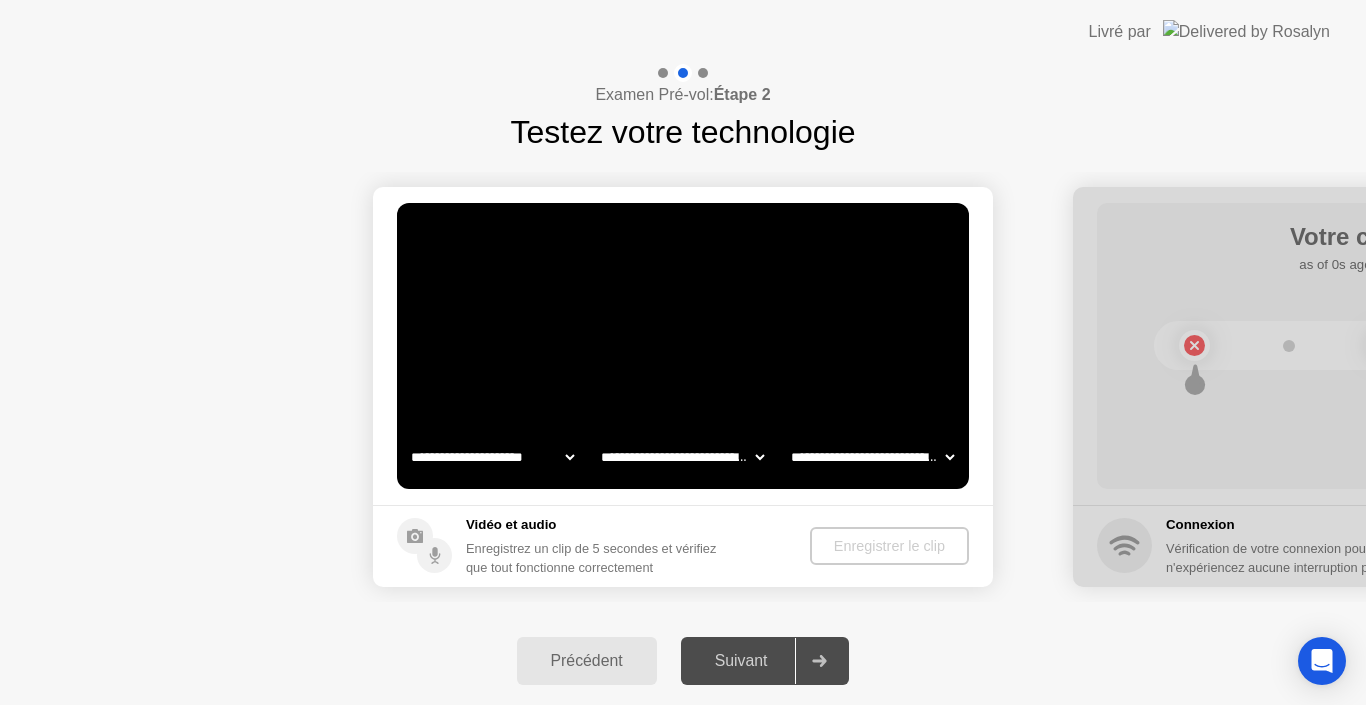 click on "Suivant" 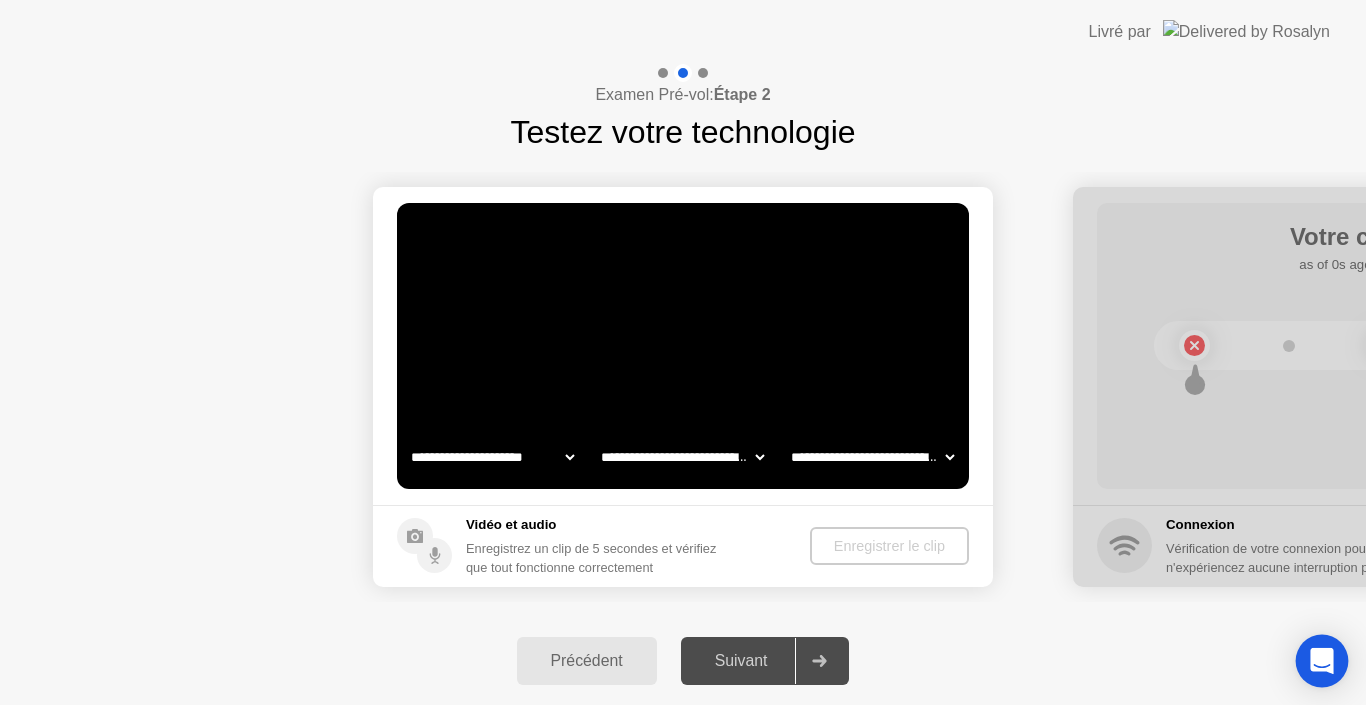 click 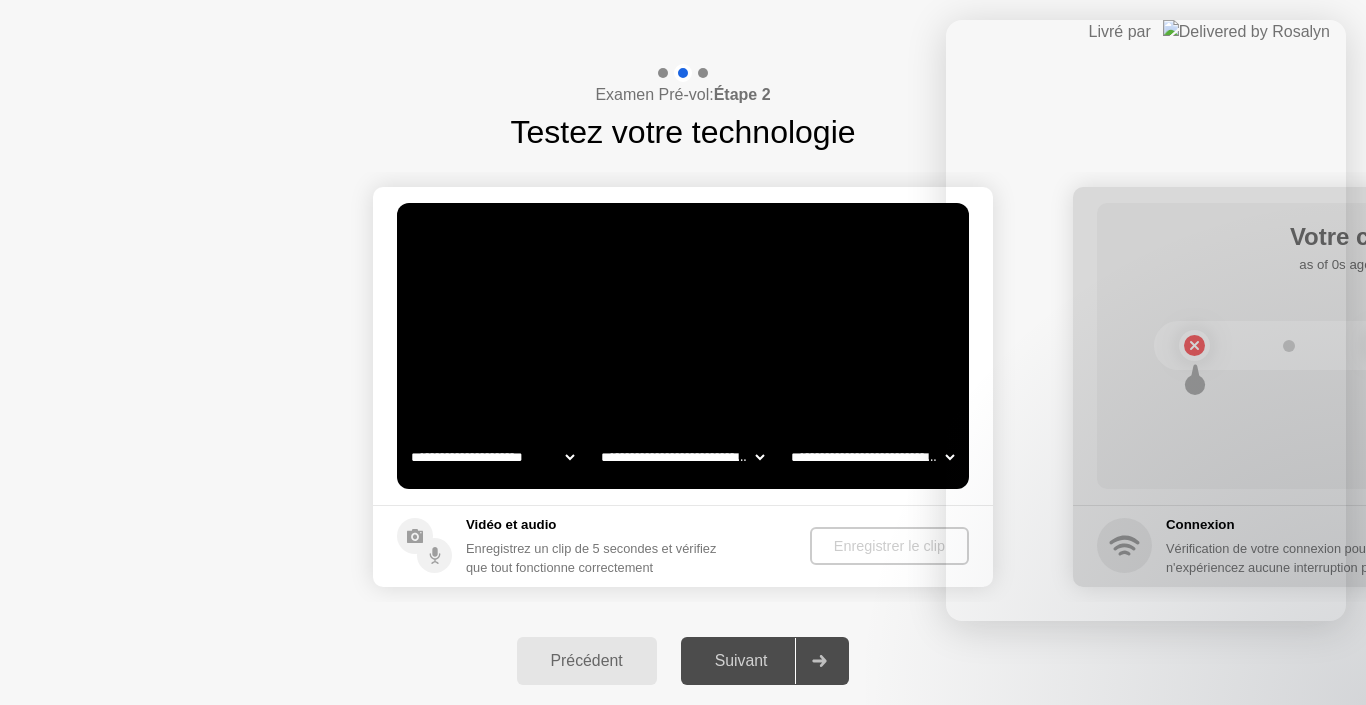 click on "Précédent Suivant" 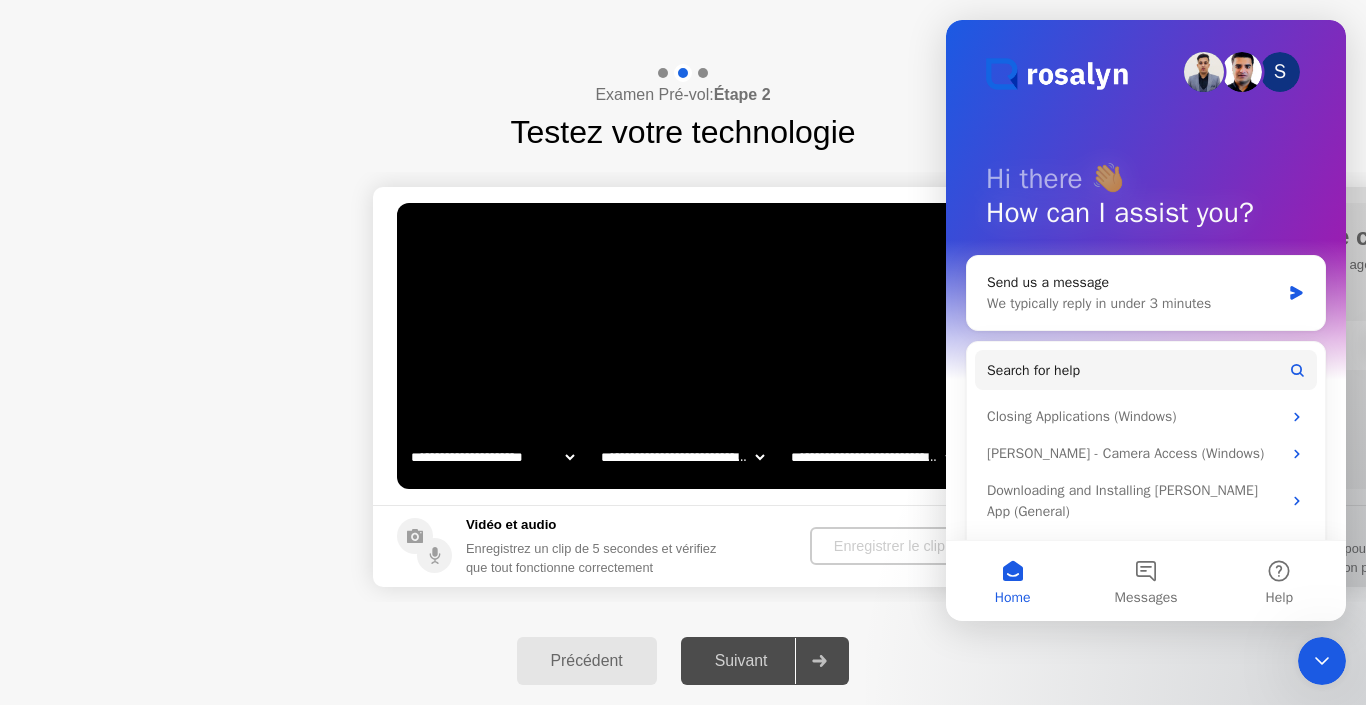 scroll, scrollTop: 0, scrollLeft: 0, axis: both 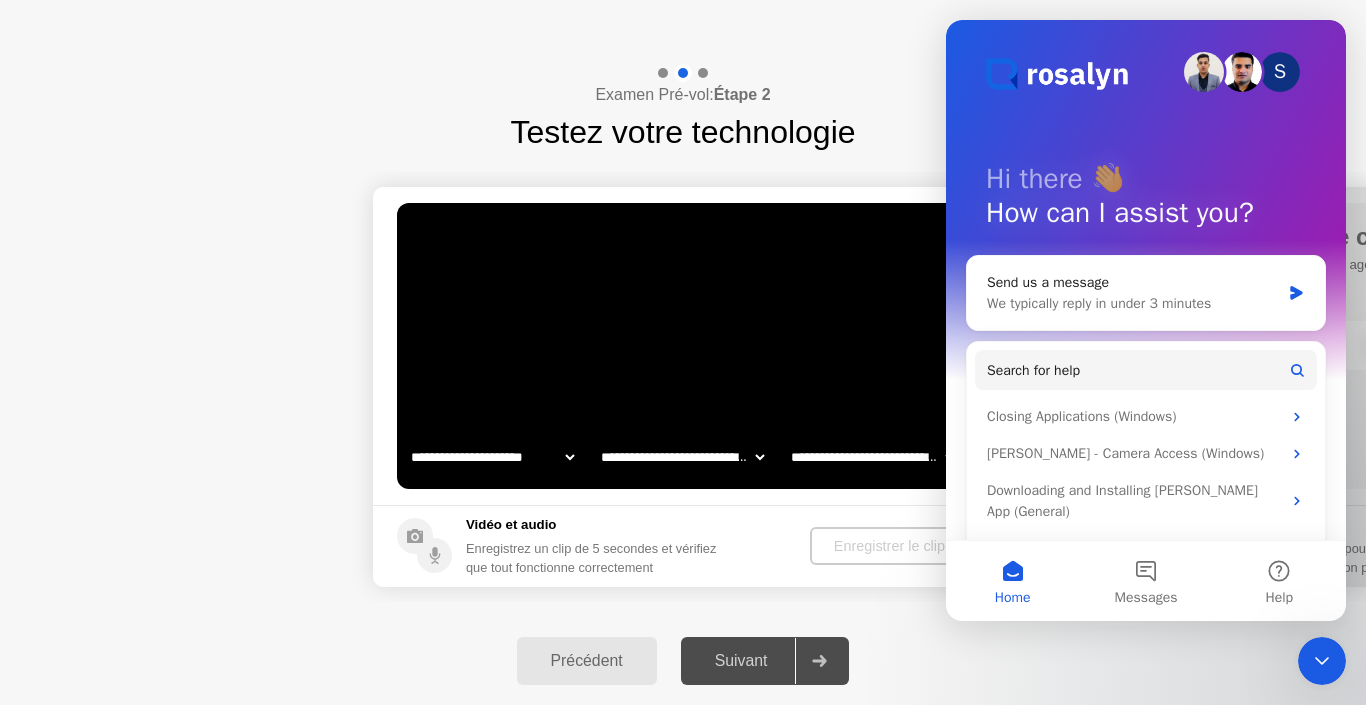 click on "Examen Pré-vol:  Étape 2 Testez votre technologie" 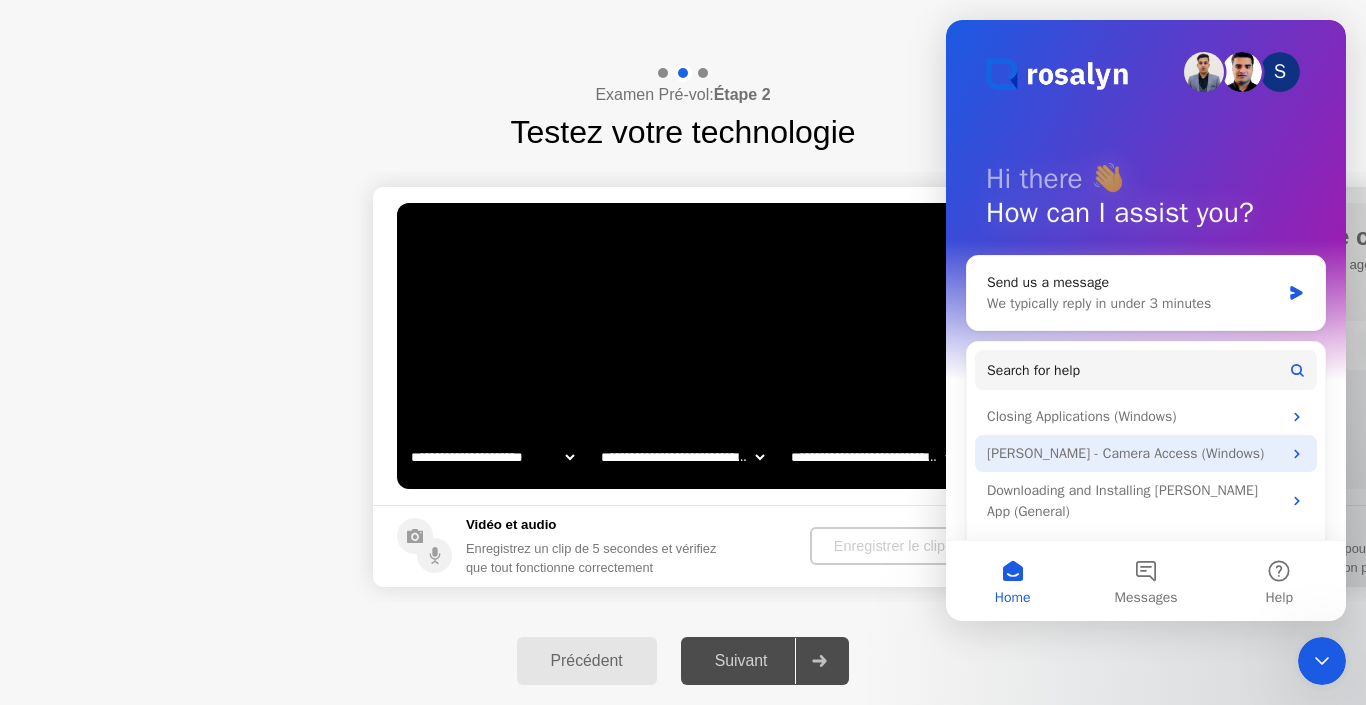 click 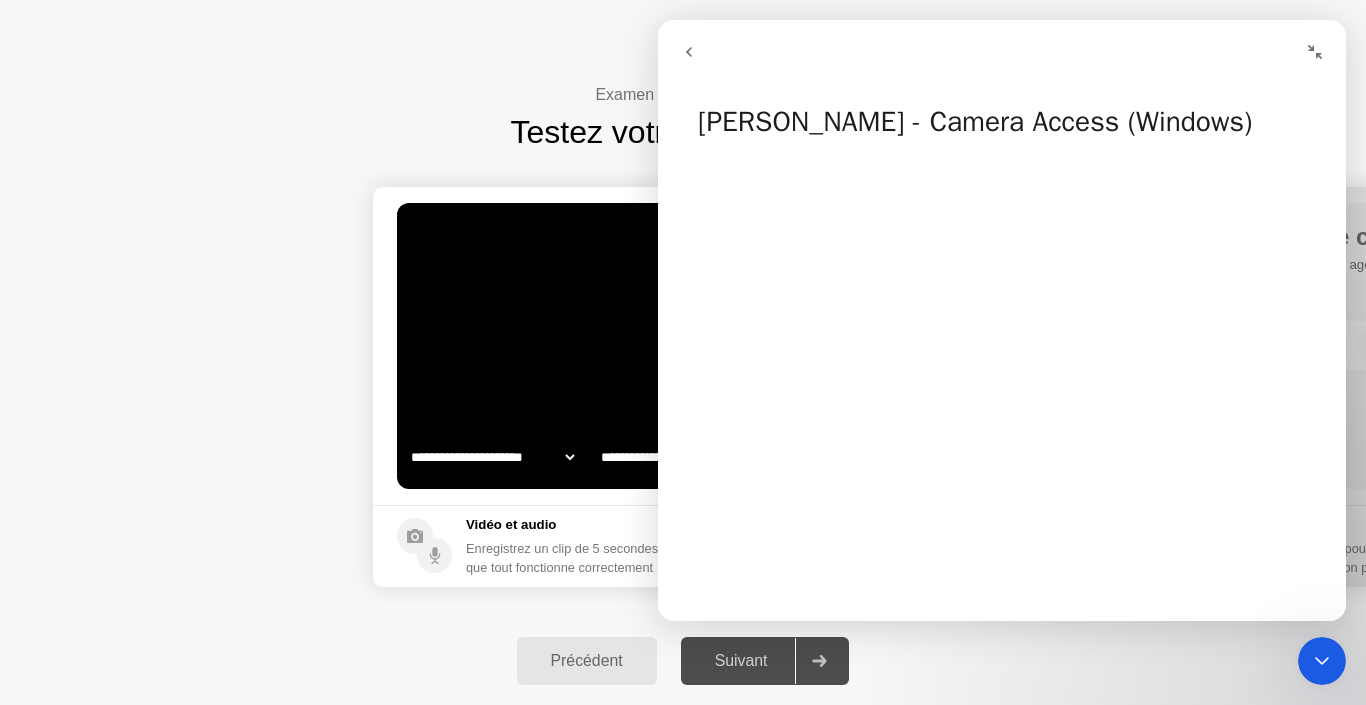 click on "**********" 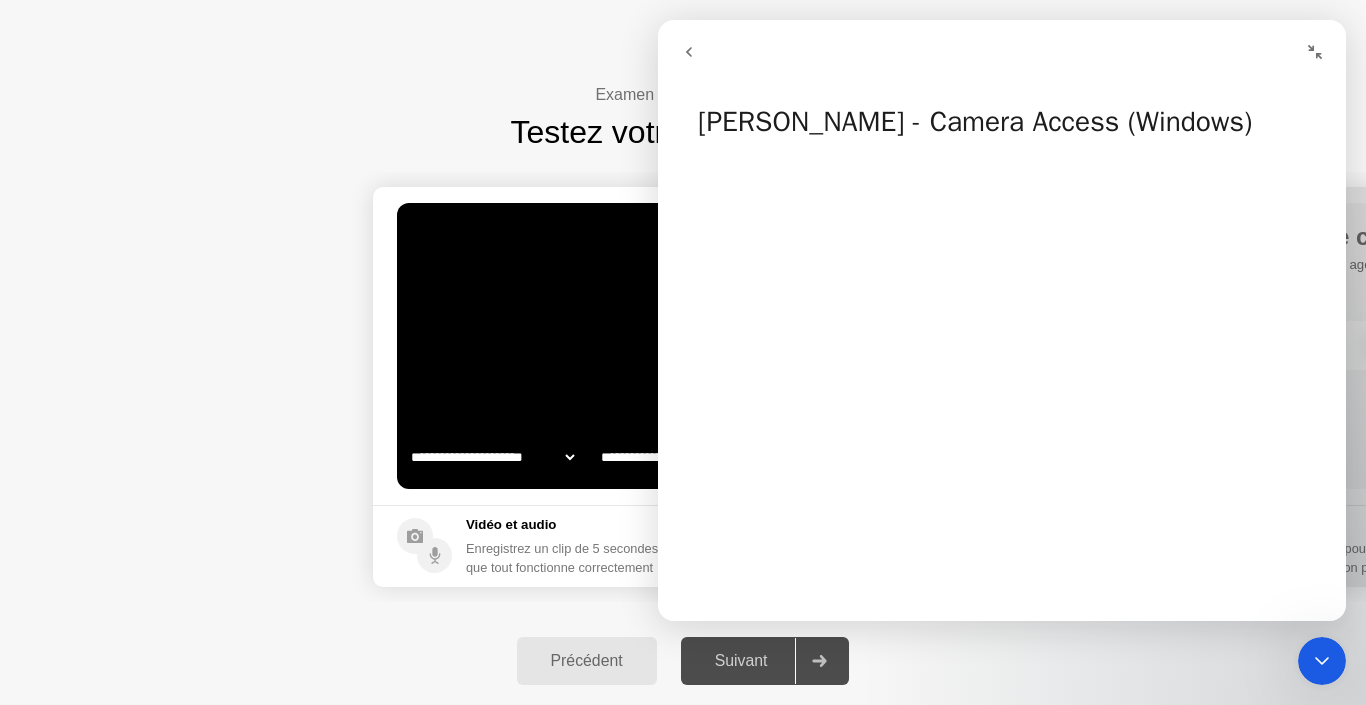click 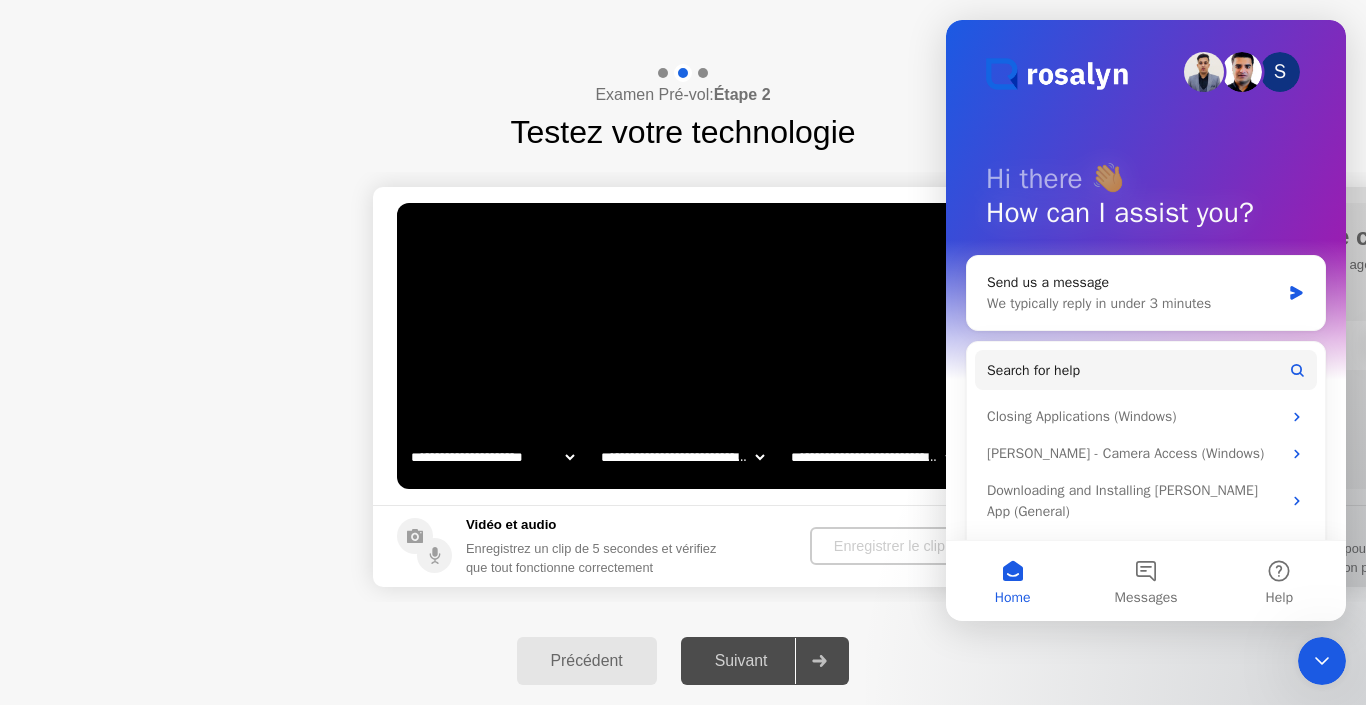 click 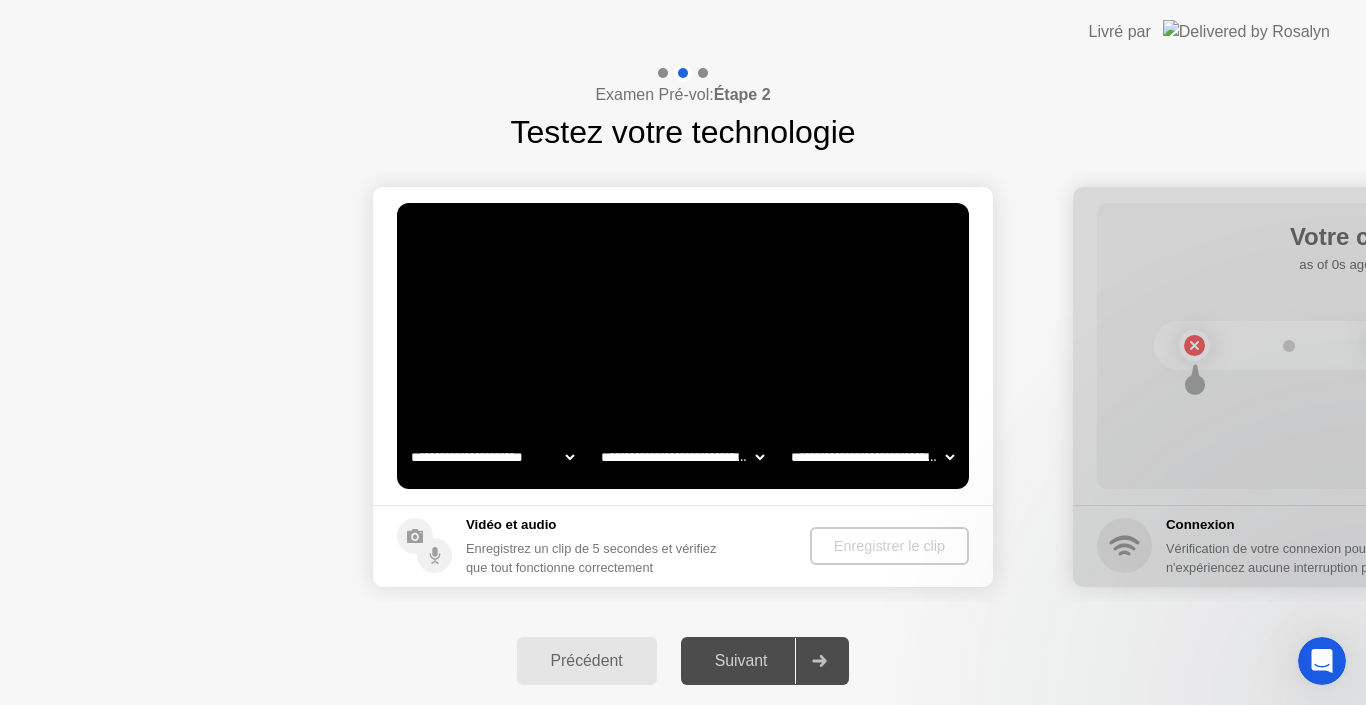 scroll, scrollTop: 0, scrollLeft: 0, axis: both 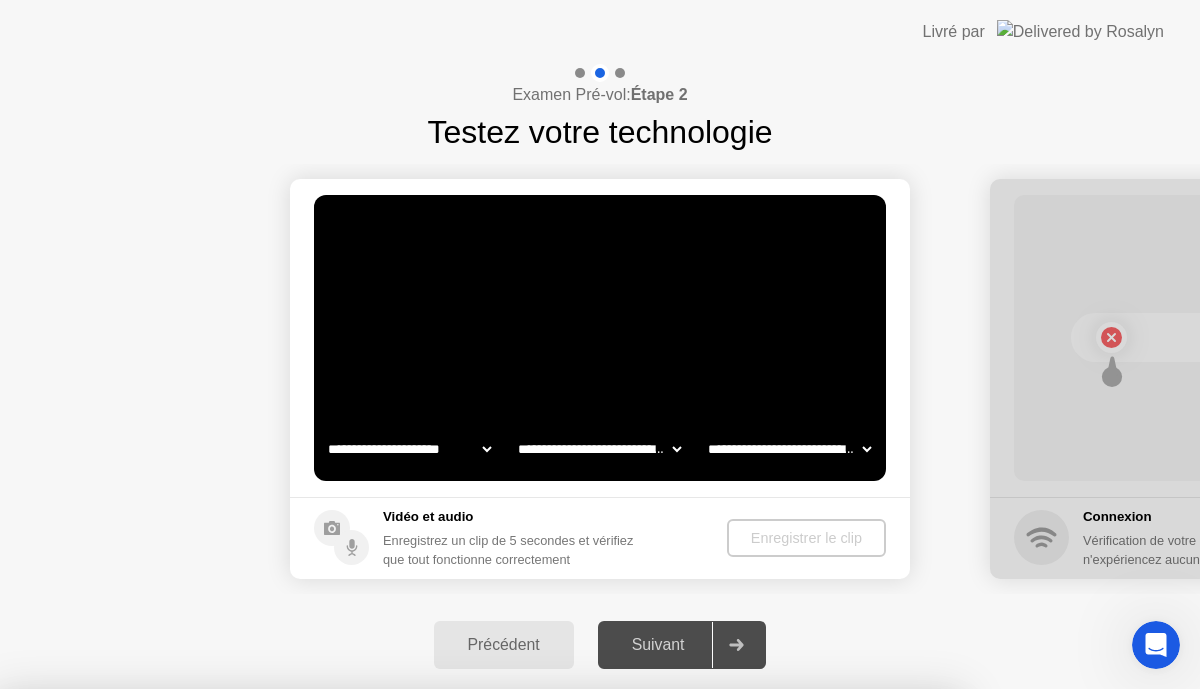 click on "Non" at bounding box center (528, 802) 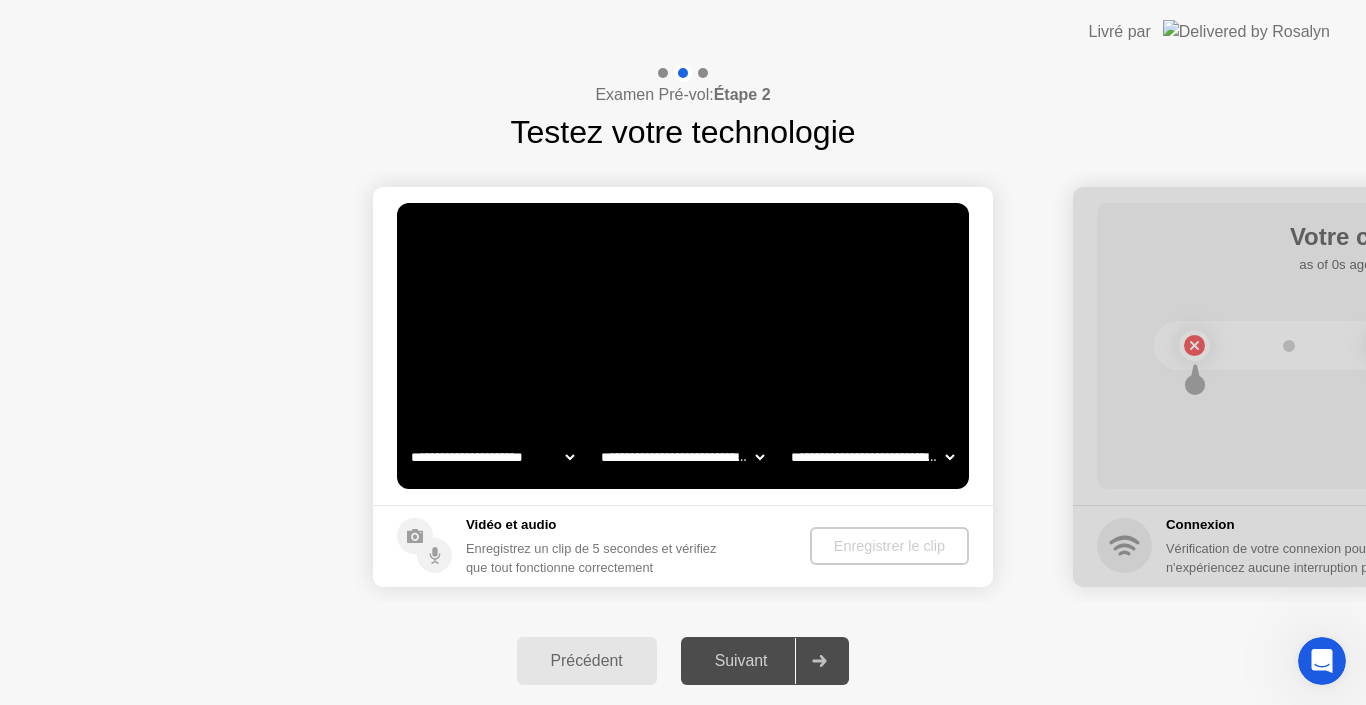 click on "Suivant" 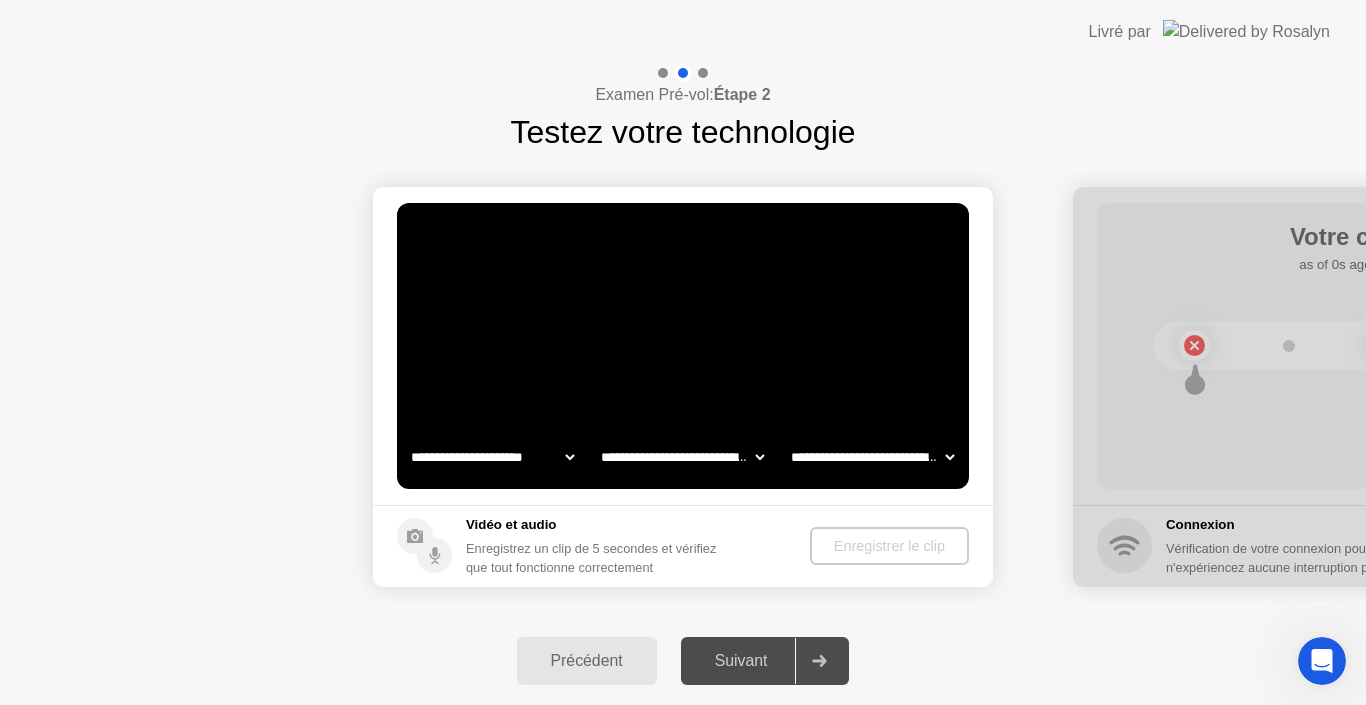 click on "Enregistrer le clip" 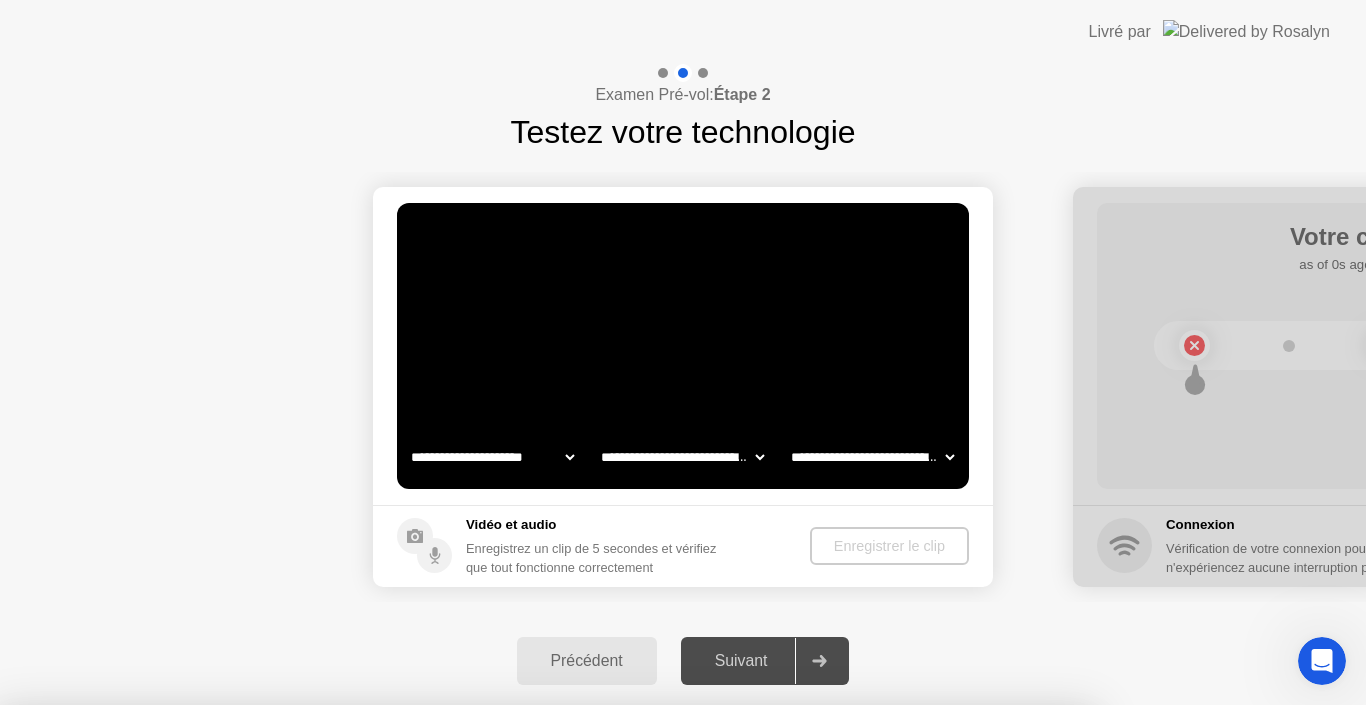 click on "Oui" at bounding box center (498, 818) 